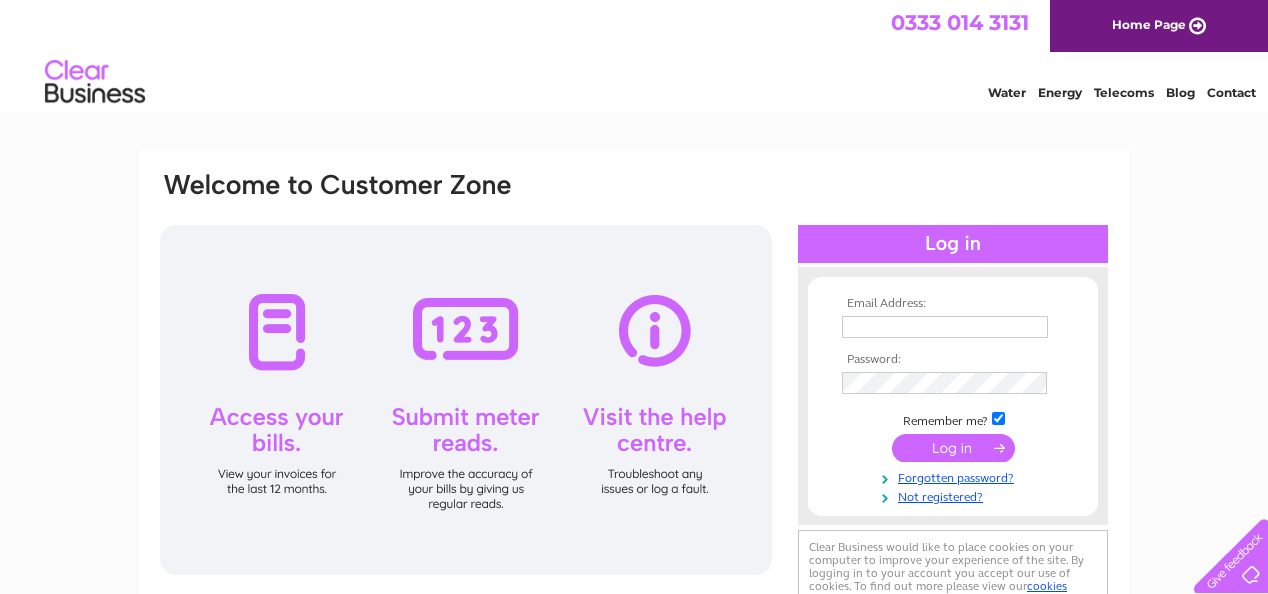 scroll, scrollTop: 0, scrollLeft: 0, axis: both 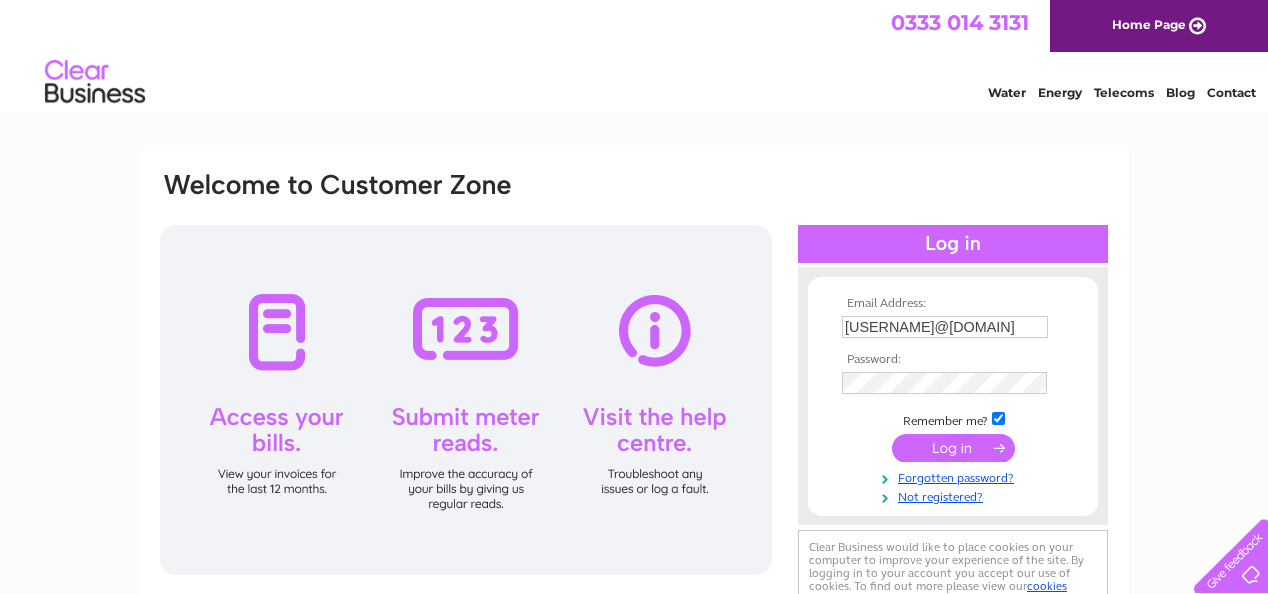 click at bounding box center (953, 448) 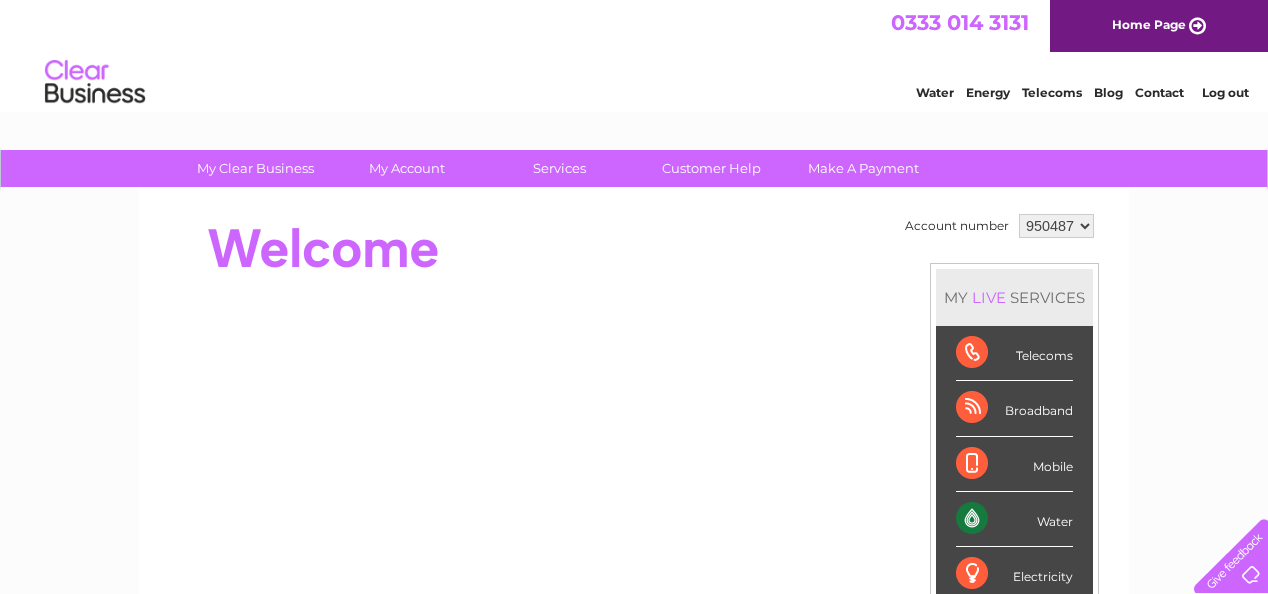 scroll, scrollTop: 0, scrollLeft: 0, axis: both 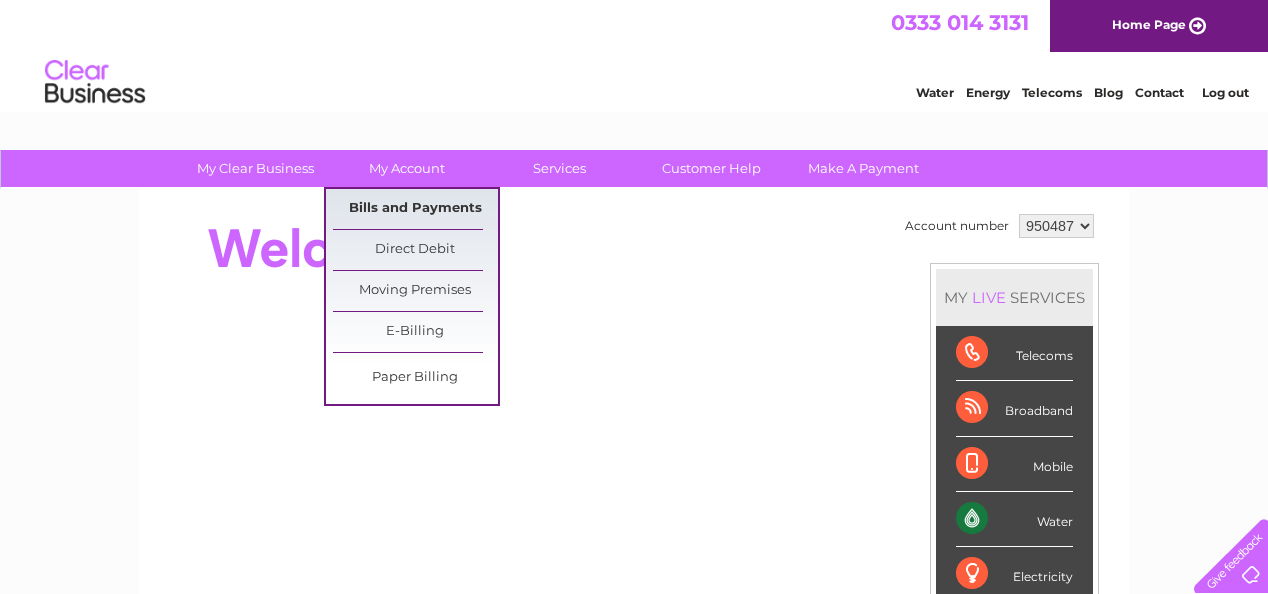 click on "Bills and Payments" at bounding box center (415, 209) 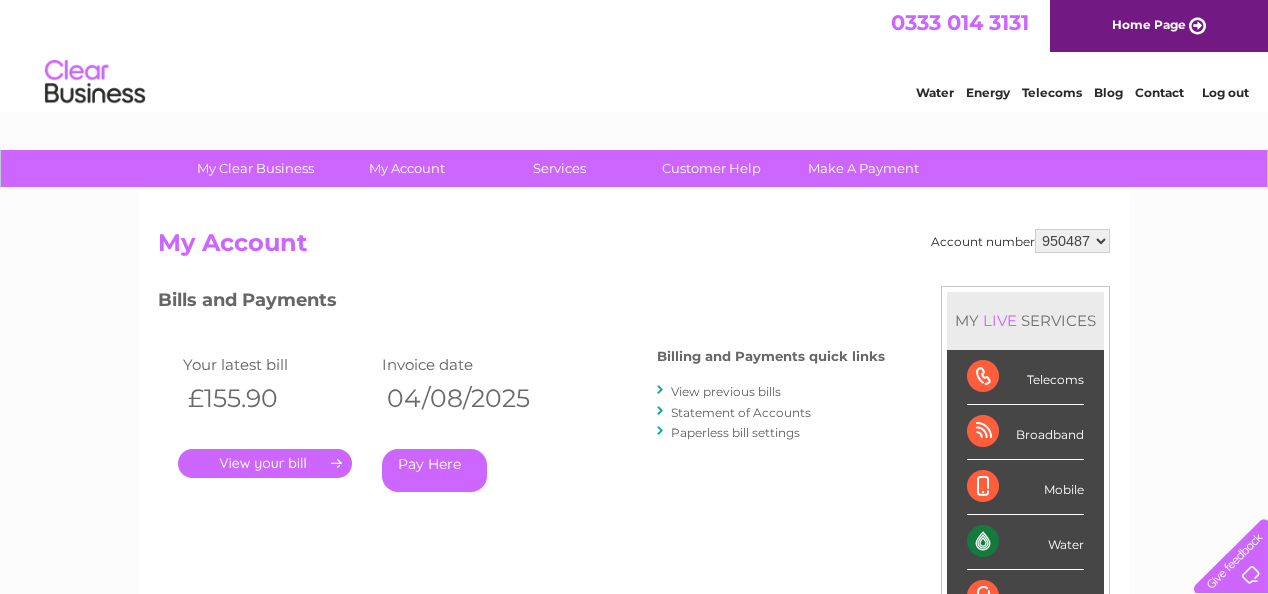scroll, scrollTop: 0, scrollLeft: 0, axis: both 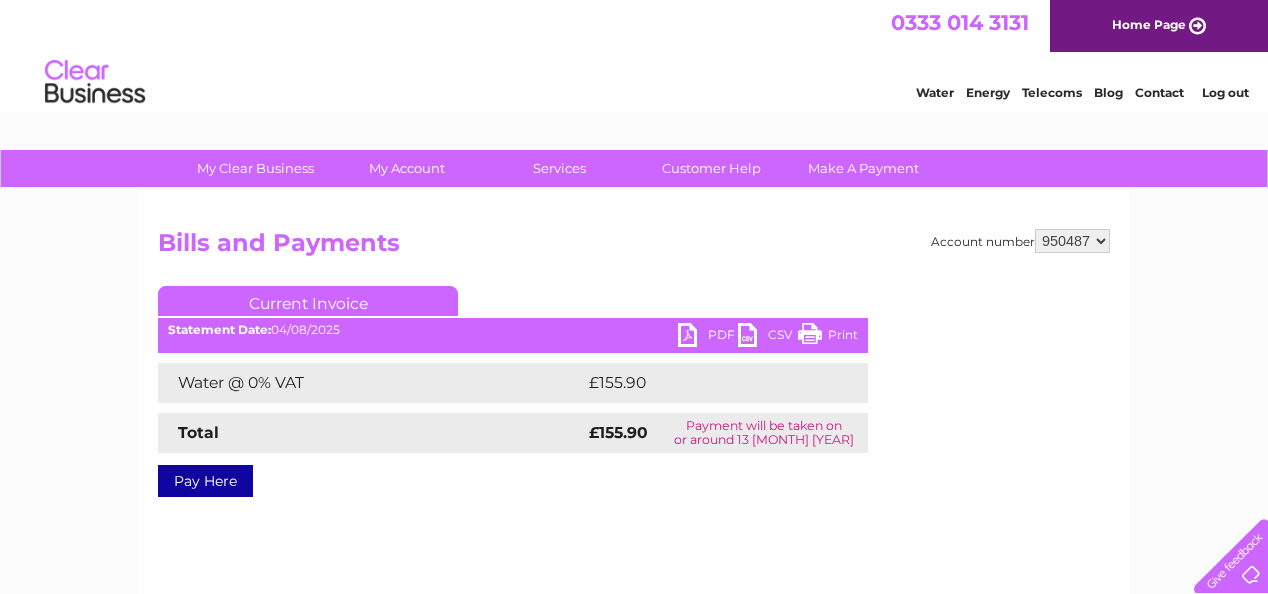 click on "PDF" at bounding box center (708, 337) 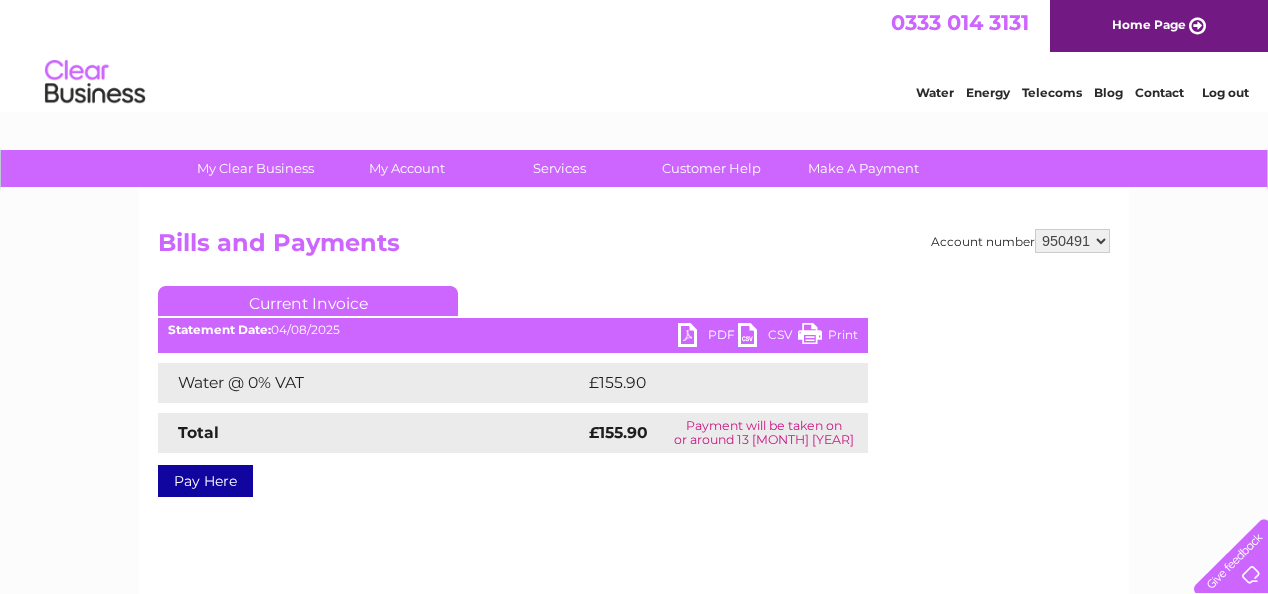 click on "950487
950491
950496
953869" at bounding box center [1072, 241] 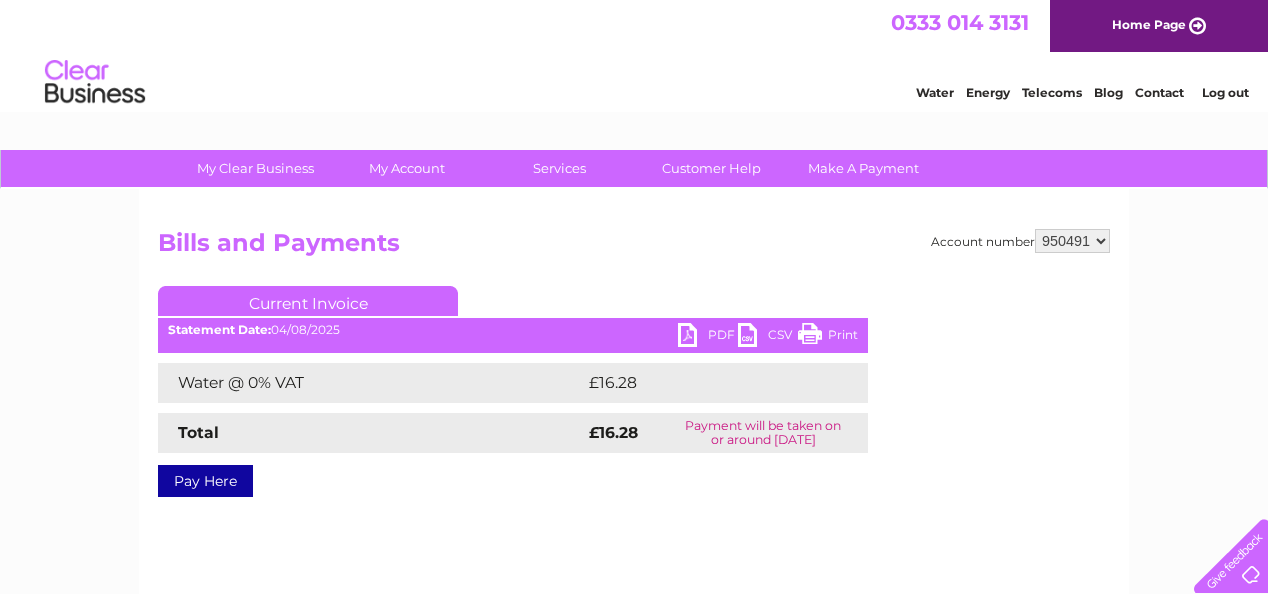 scroll, scrollTop: 0, scrollLeft: 0, axis: both 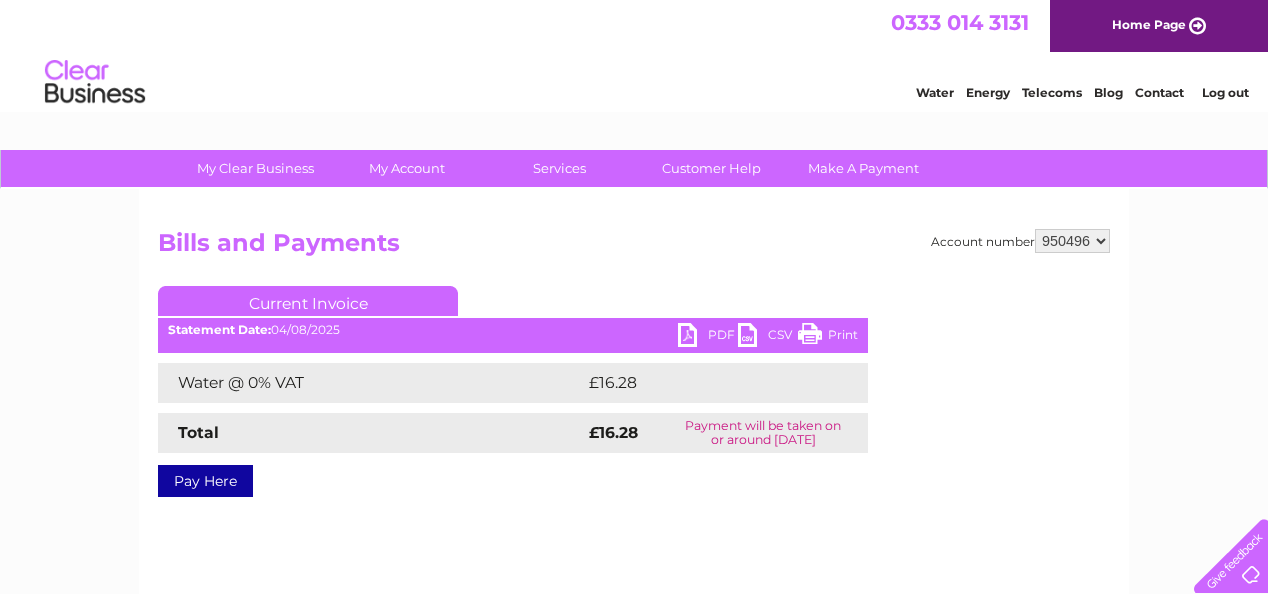 click on "950487
950491
950496
953869" at bounding box center [1072, 241] 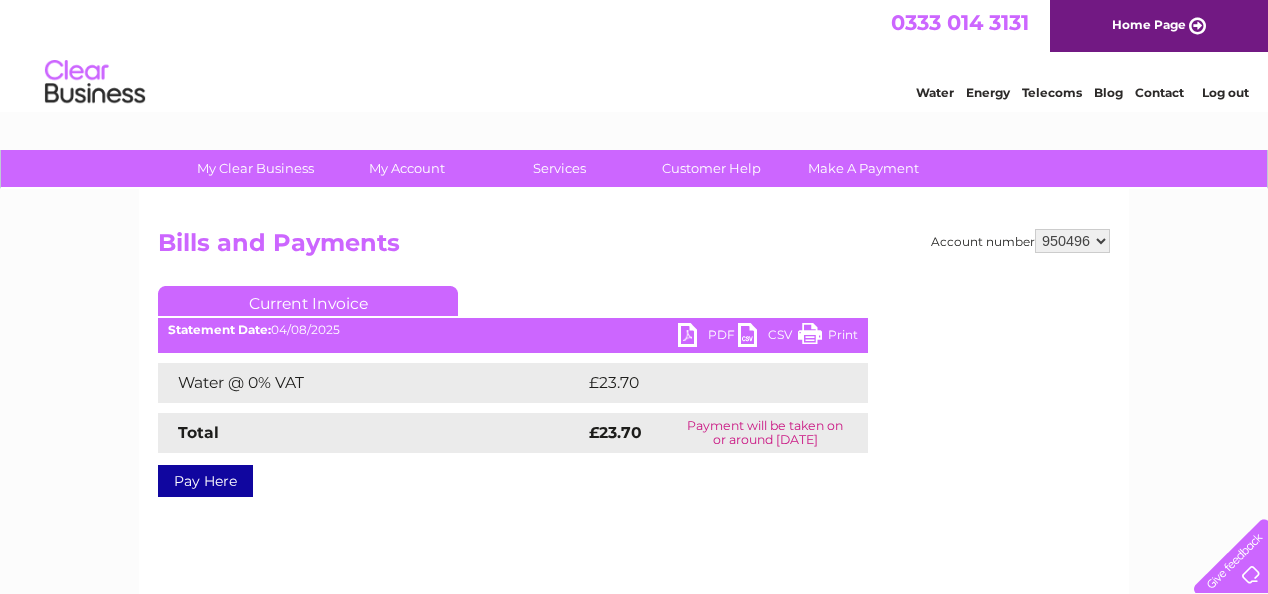 scroll, scrollTop: 0, scrollLeft: 0, axis: both 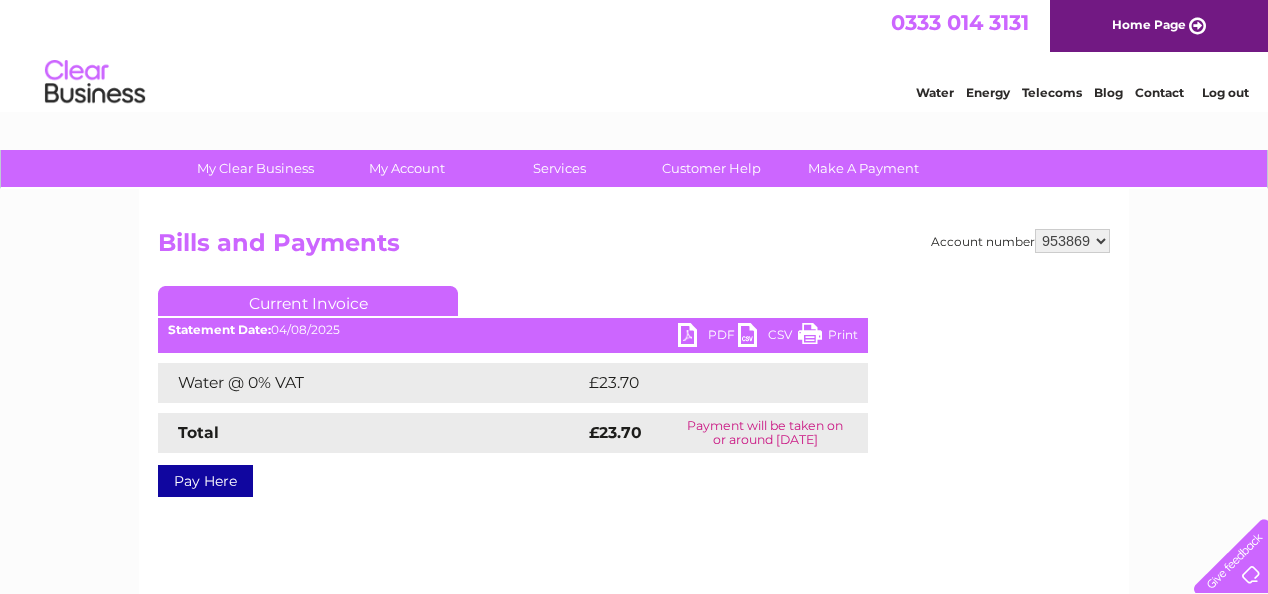 click on "950487
950491
950496
953869" at bounding box center [1072, 241] 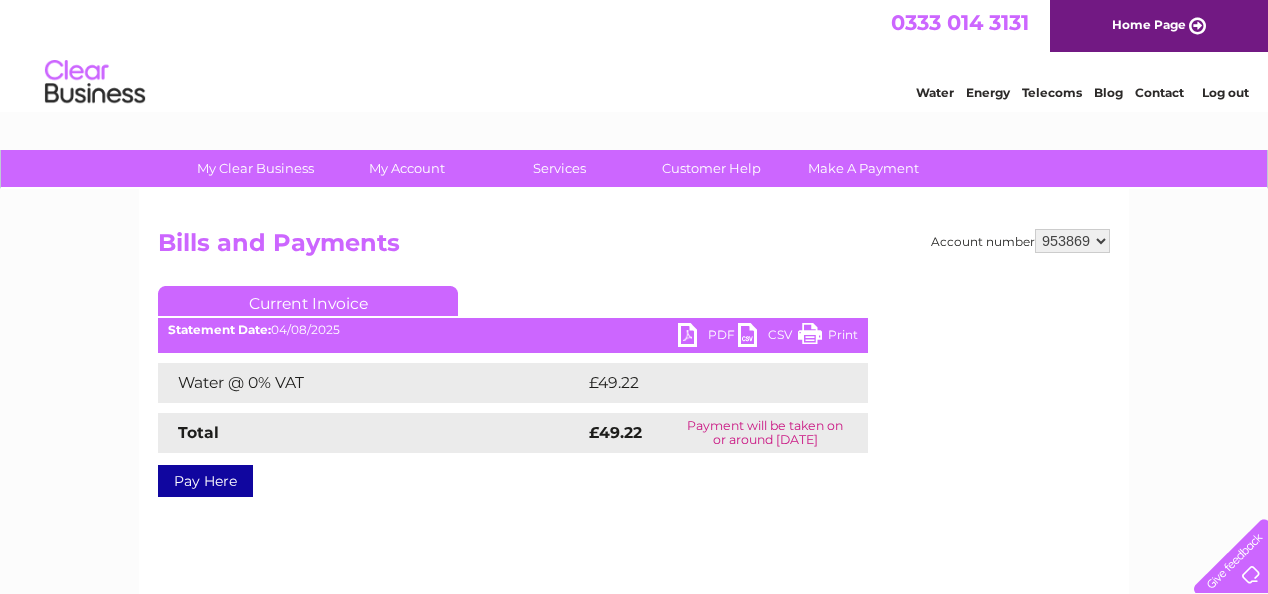 scroll, scrollTop: 0, scrollLeft: 0, axis: both 